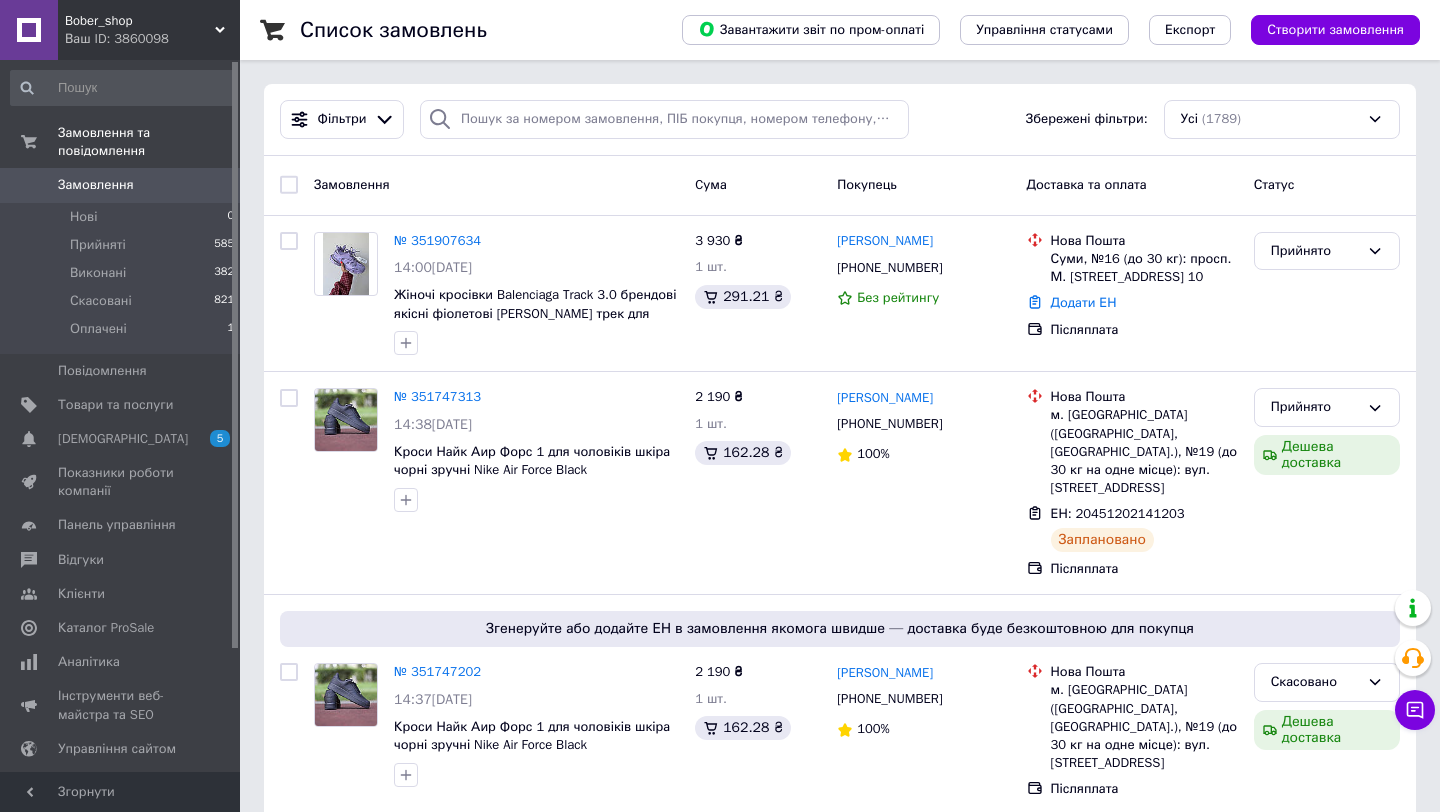 scroll, scrollTop: 0, scrollLeft: 0, axis: both 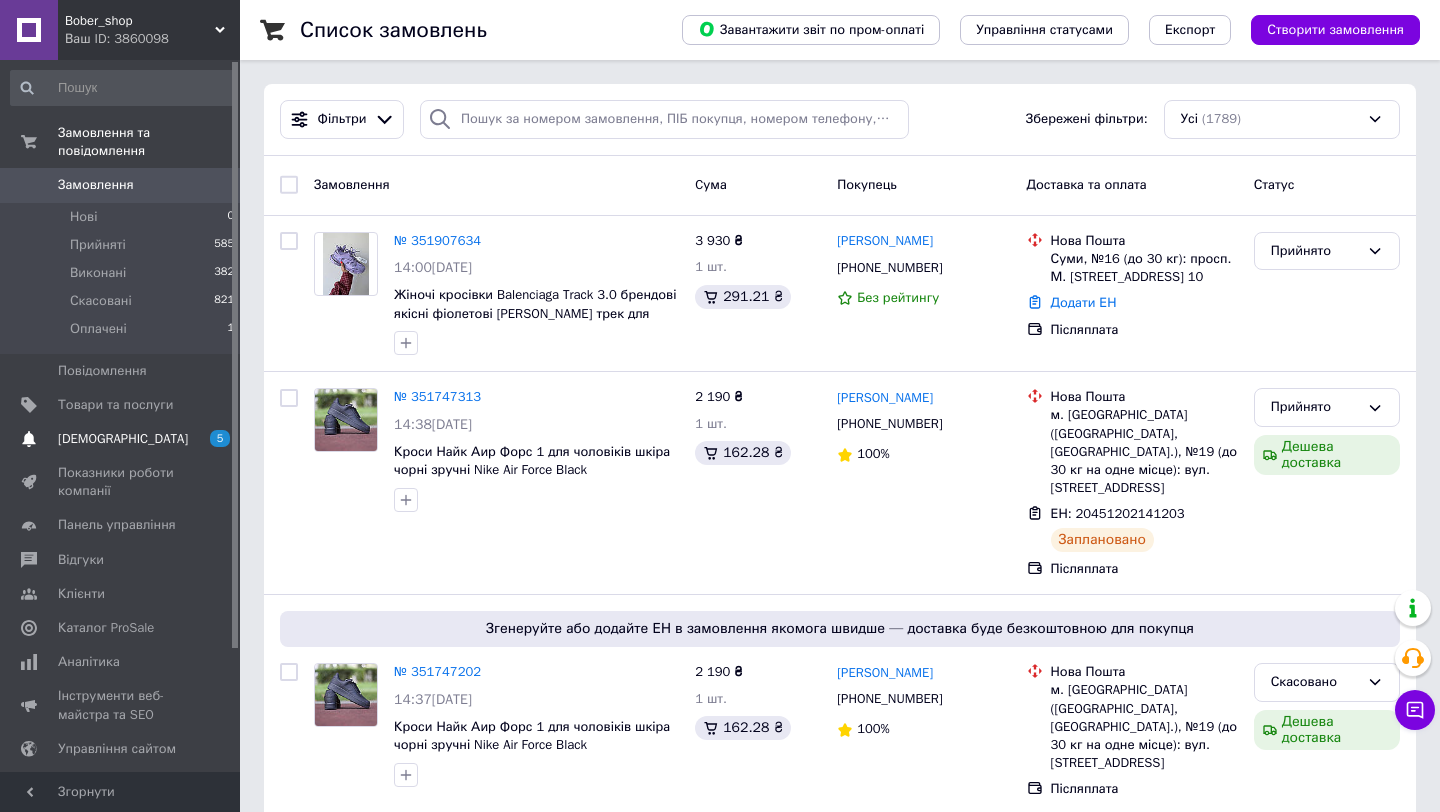 click on "[DEMOGRAPHIC_DATA]" at bounding box center [123, 439] 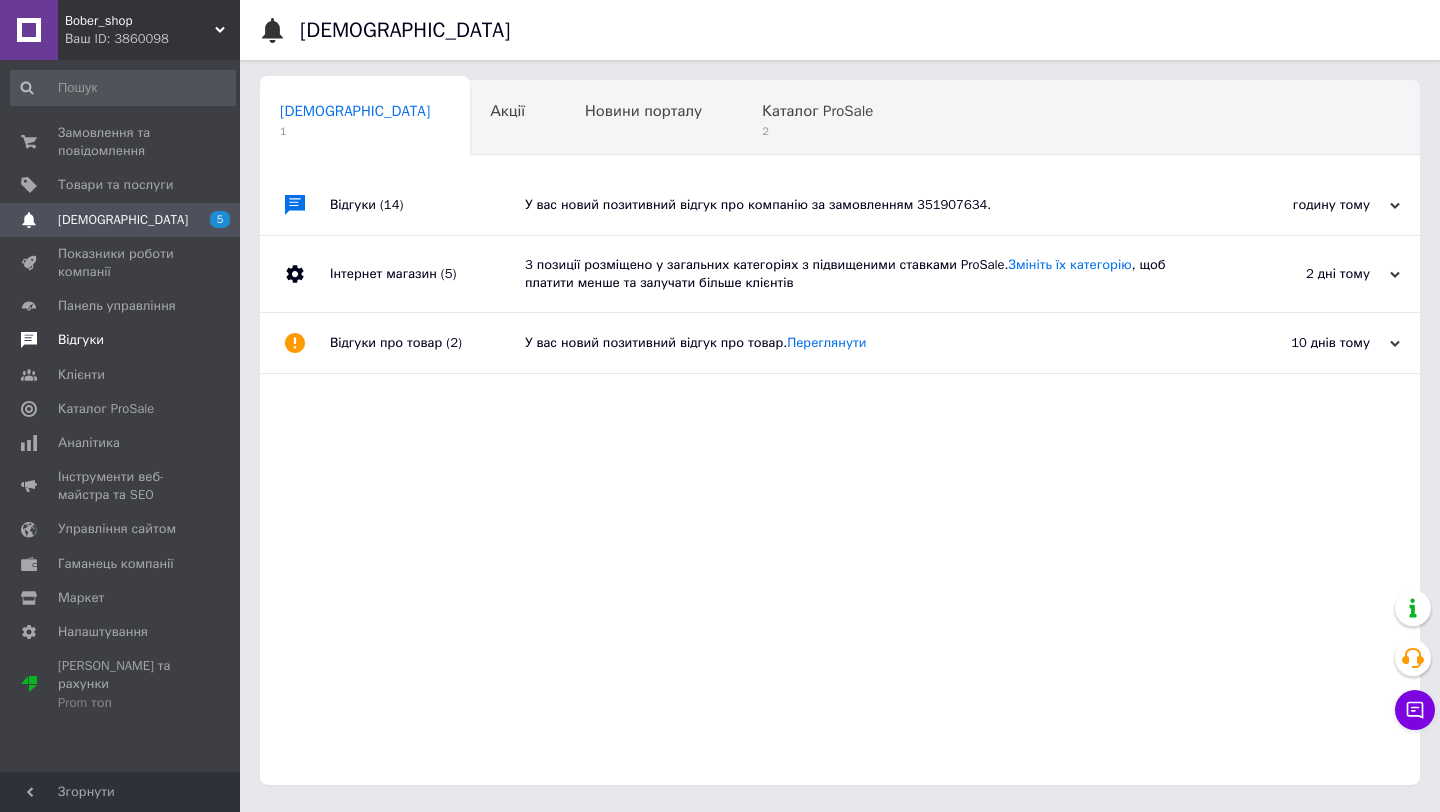 click on "Відгуки" at bounding box center [81, 340] 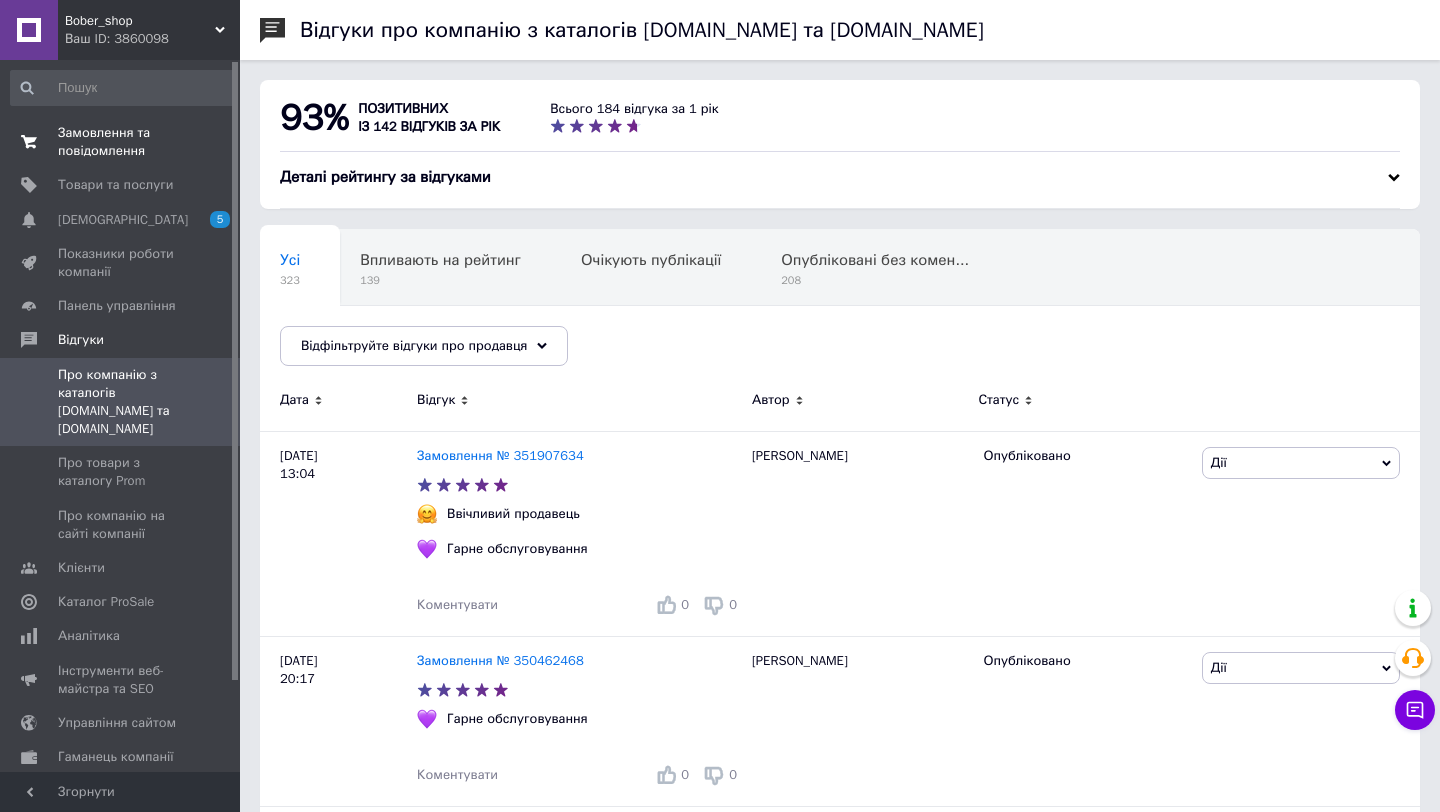click on "Замовлення та повідомлення" at bounding box center [121, 142] 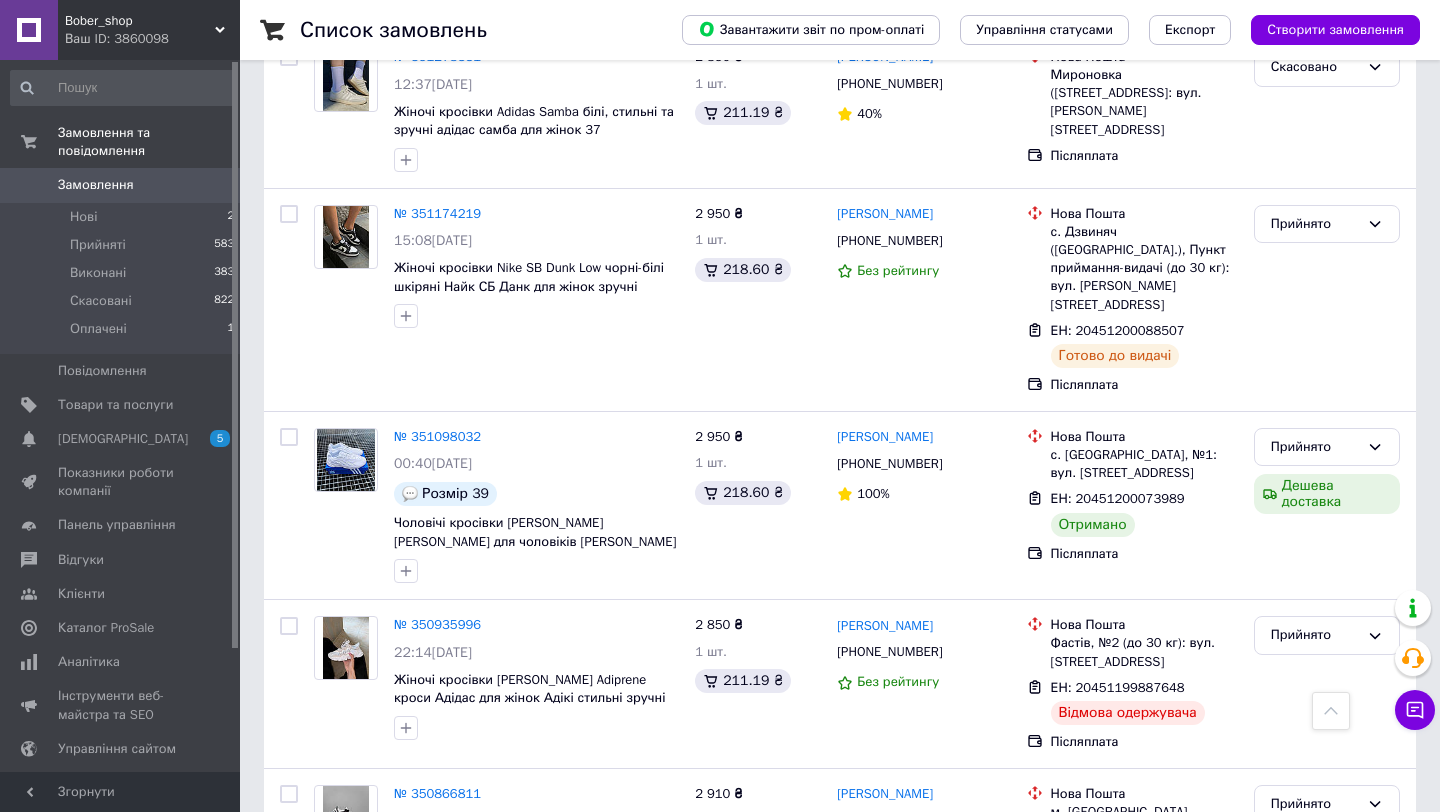 scroll, scrollTop: 1624, scrollLeft: 0, axis: vertical 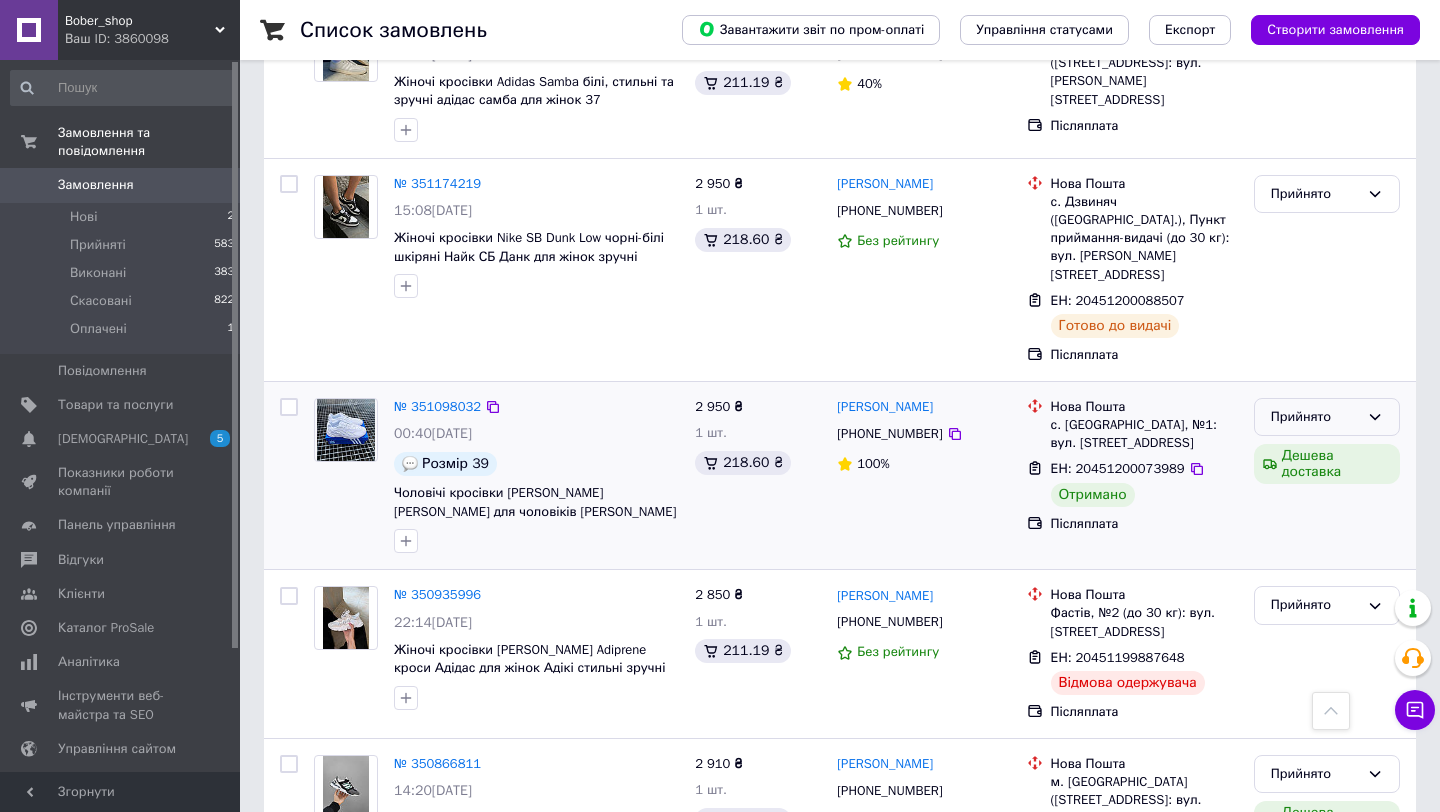 click on "Прийнято" at bounding box center [1315, 417] 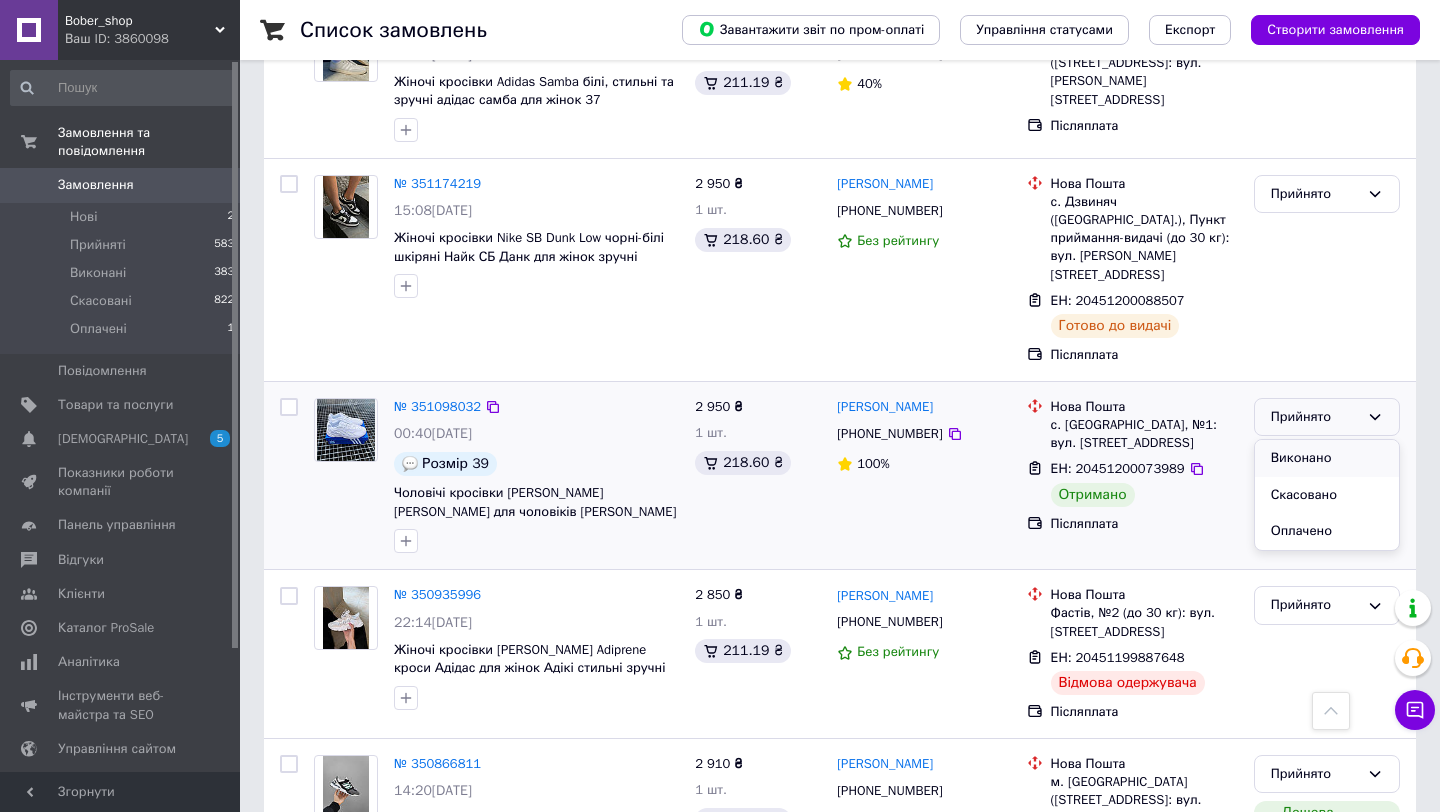 click on "Виконано" at bounding box center [1327, 458] 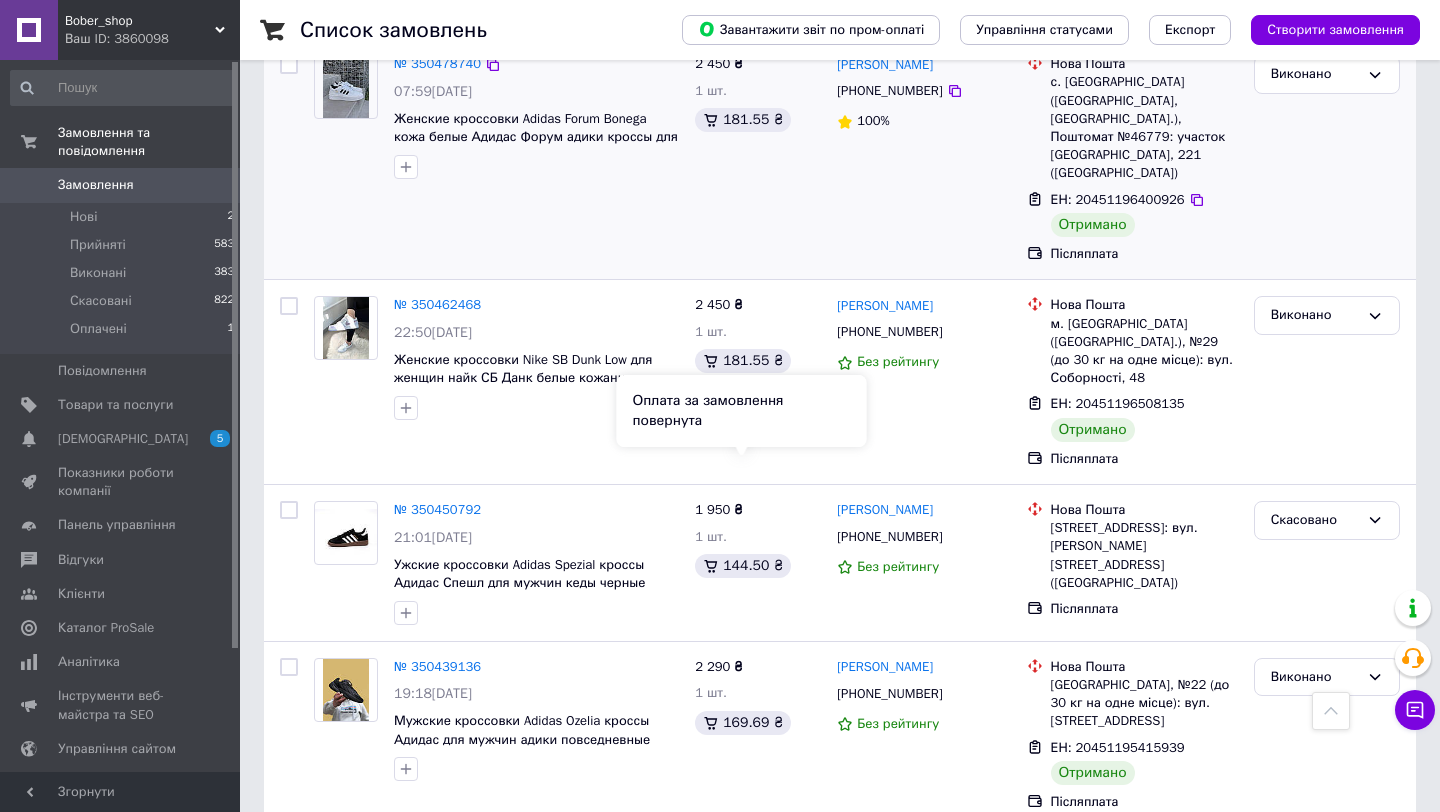 scroll, scrollTop: 3229, scrollLeft: 0, axis: vertical 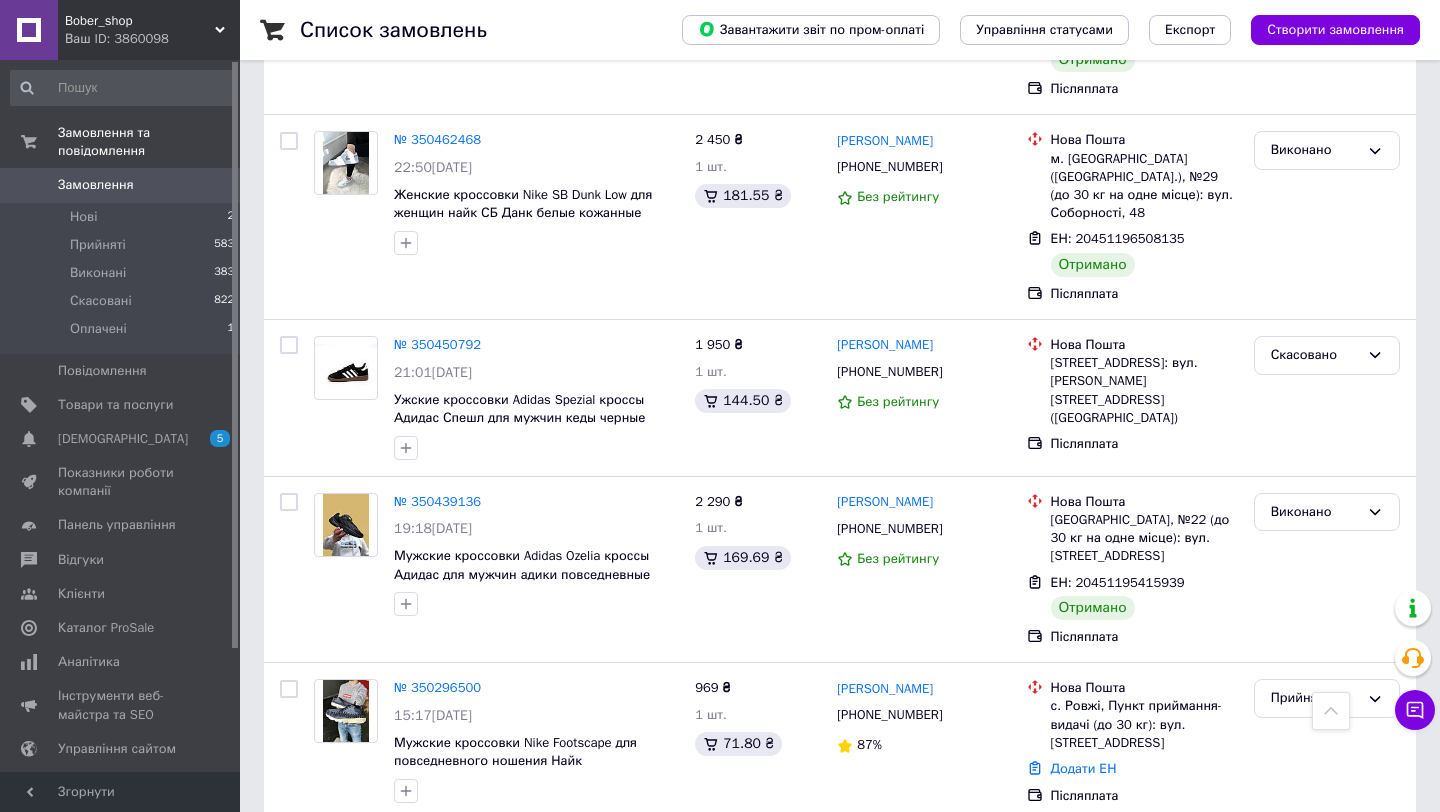 click on "2" at bounding box center [327, 866] 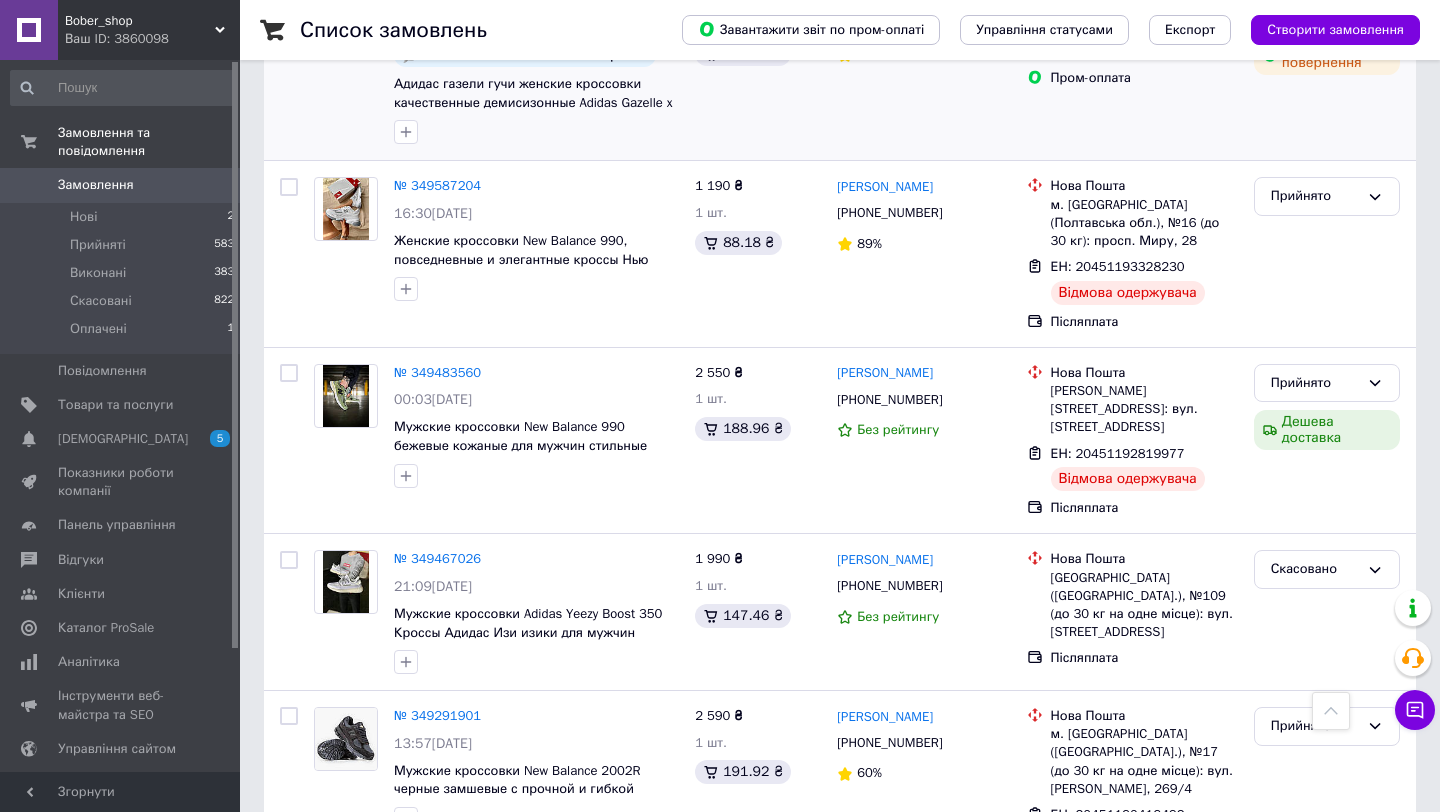 scroll, scrollTop: 2730, scrollLeft: 0, axis: vertical 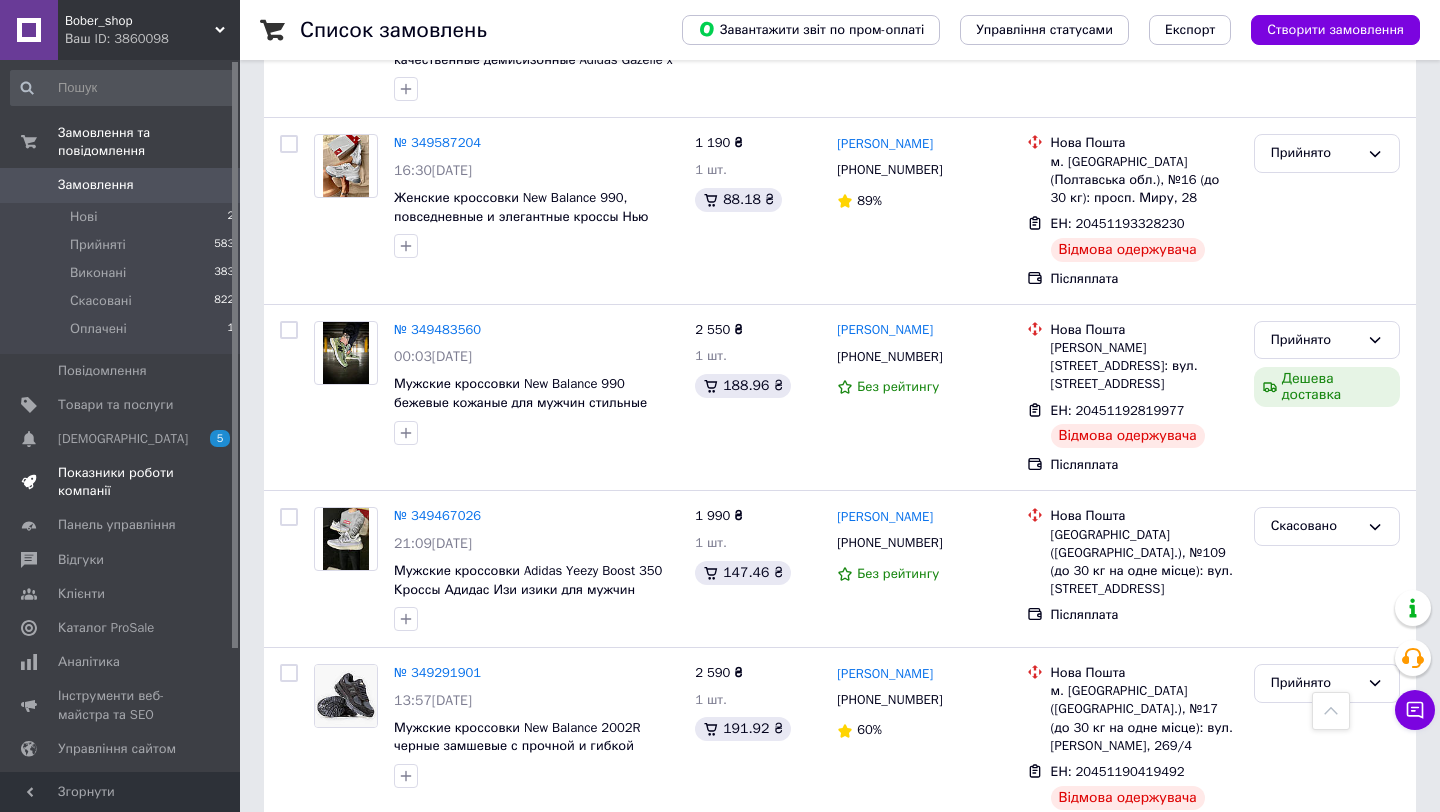 click on "Показники роботи компанії" at bounding box center (121, 482) 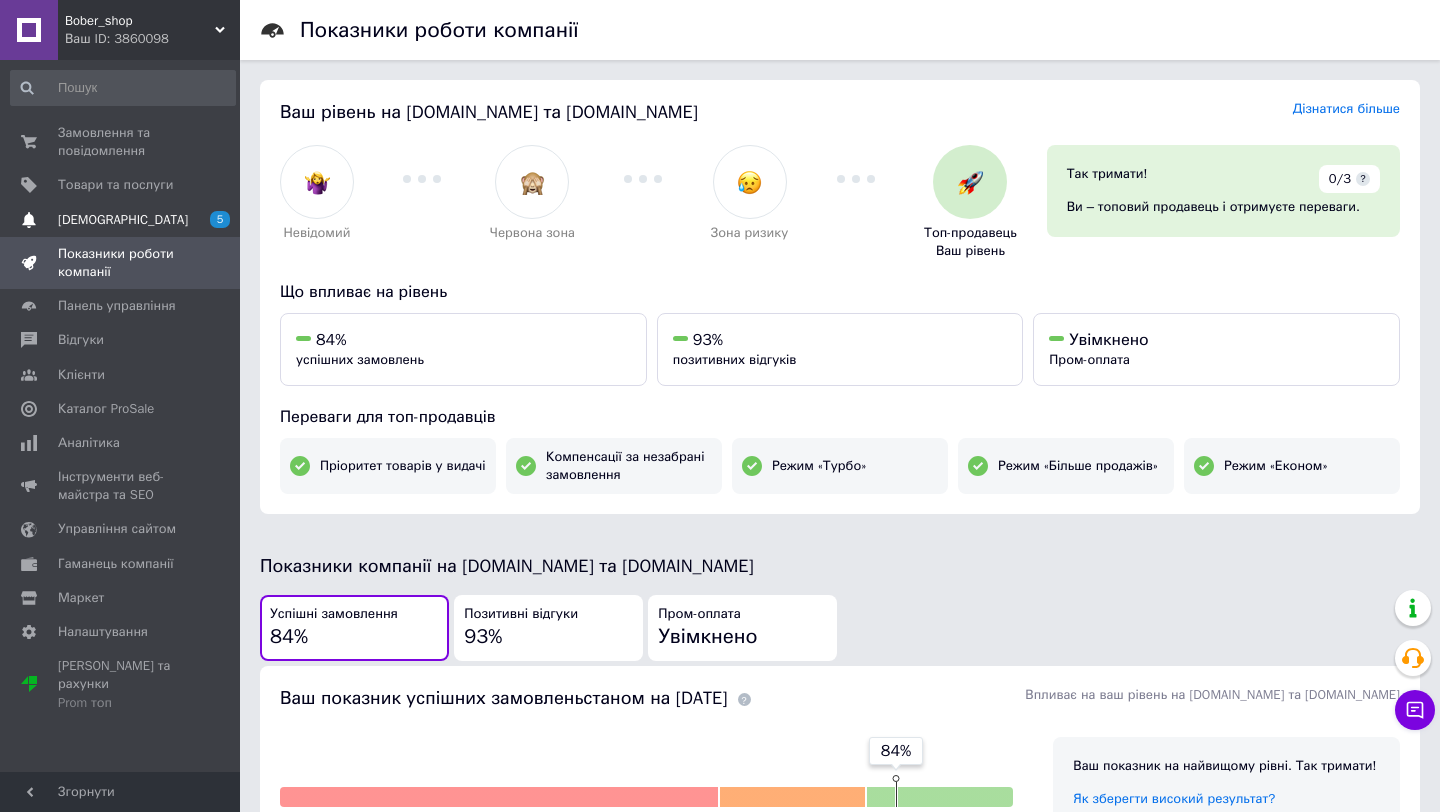 click on "[DEMOGRAPHIC_DATA]" at bounding box center (121, 220) 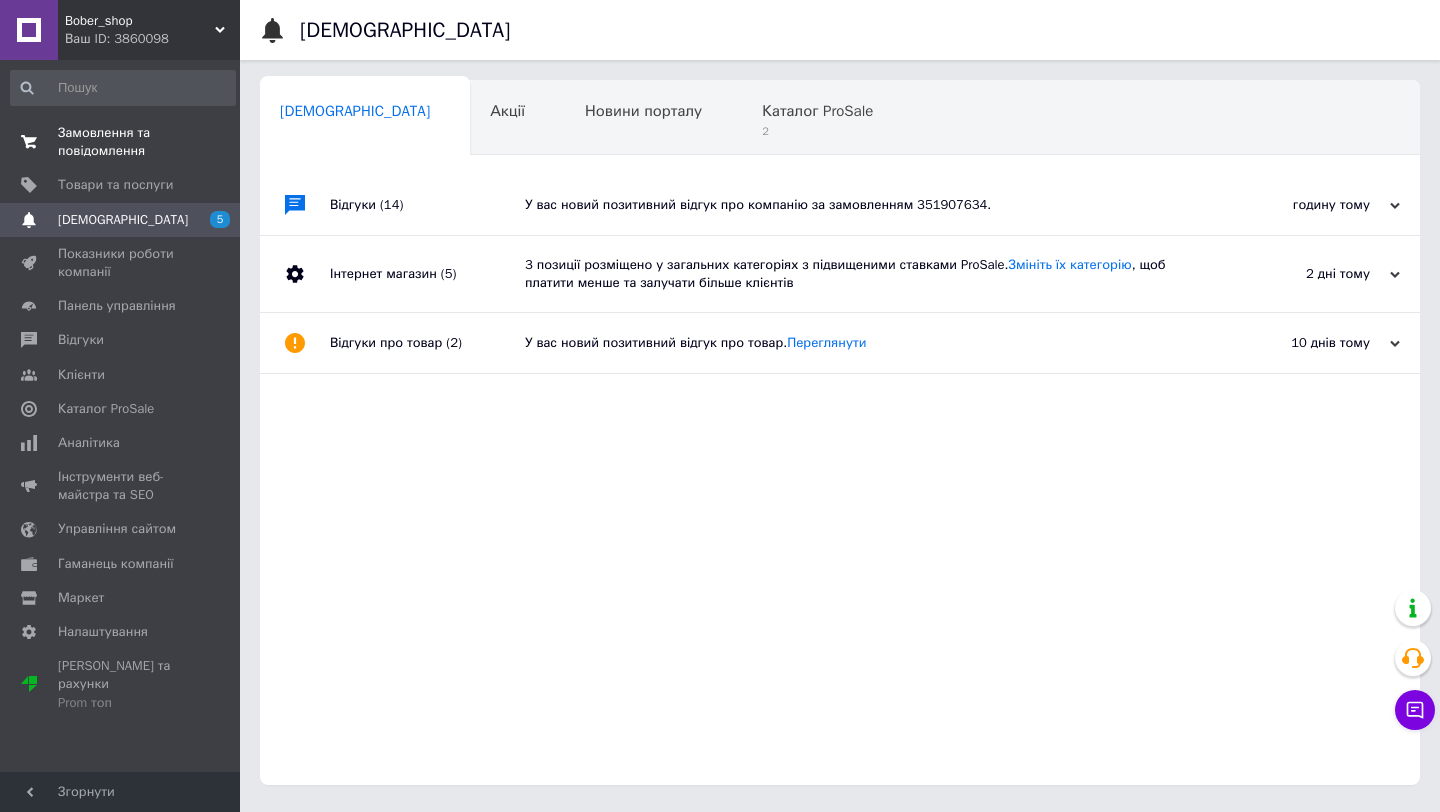 click on "Замовлення та повідомлення" at bounding box center (121, 142) 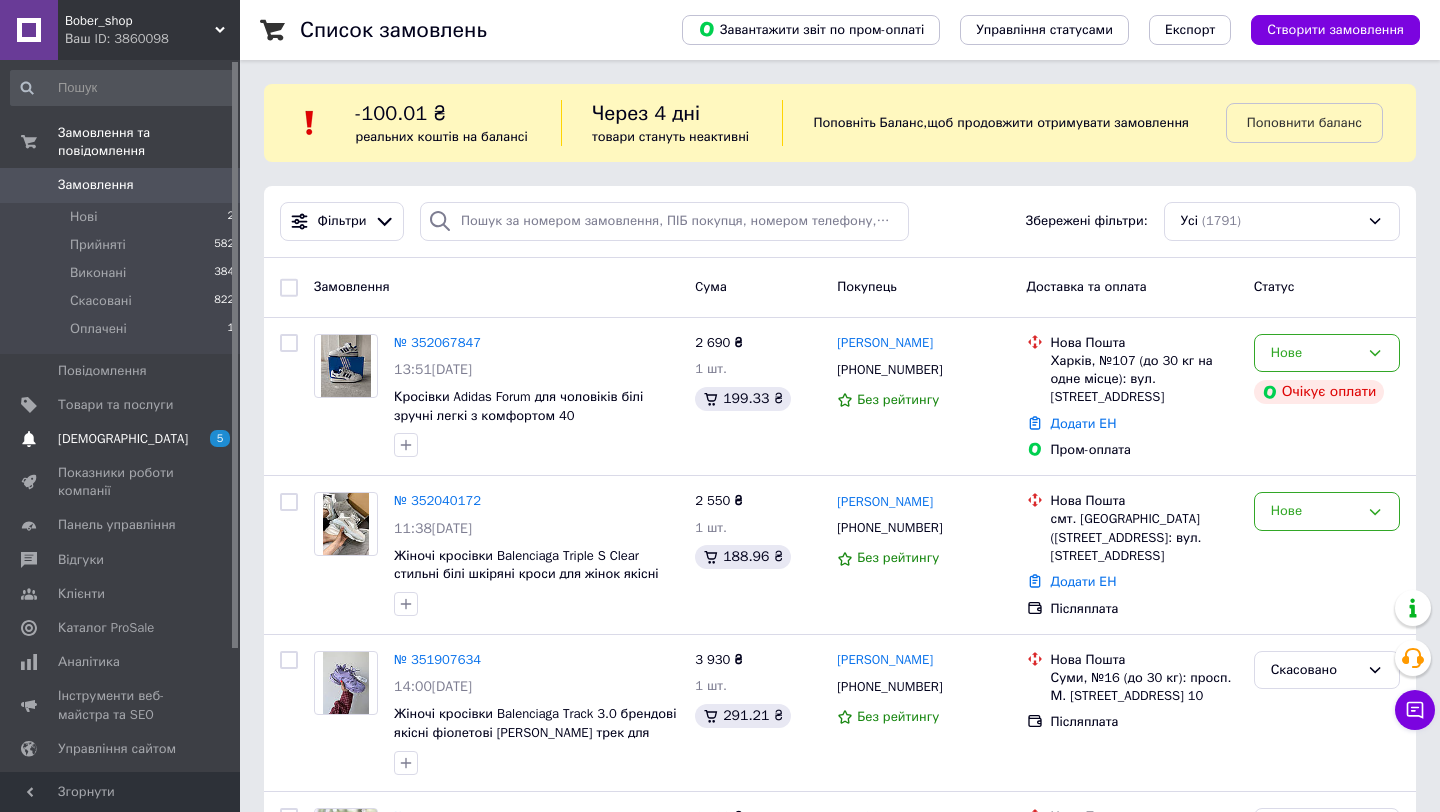 click on "[DEMOGRAPHIC_DATA]" at bounding box center (123, 439) 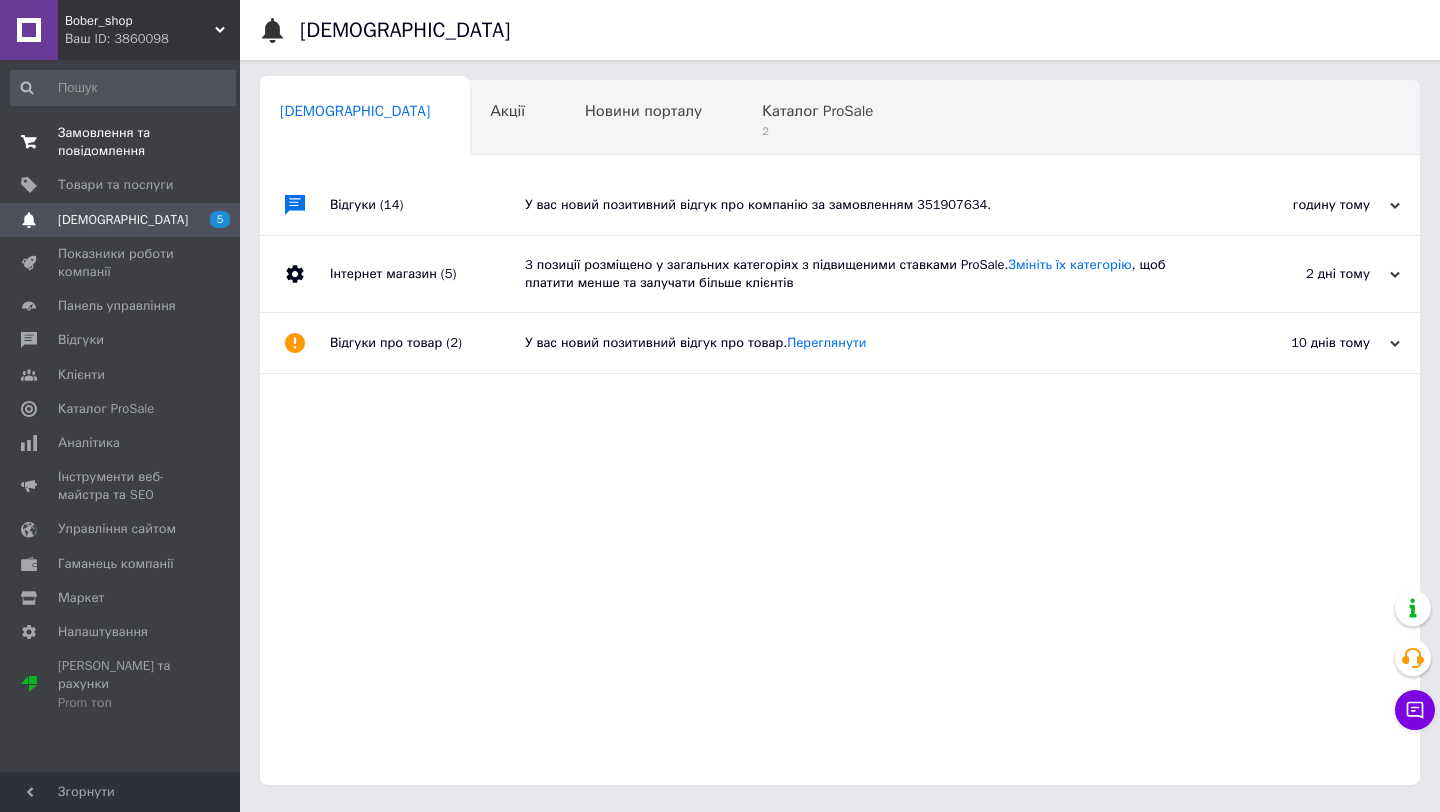 click on "Замовлення та повідомлення" at bounding box center (121, 142) 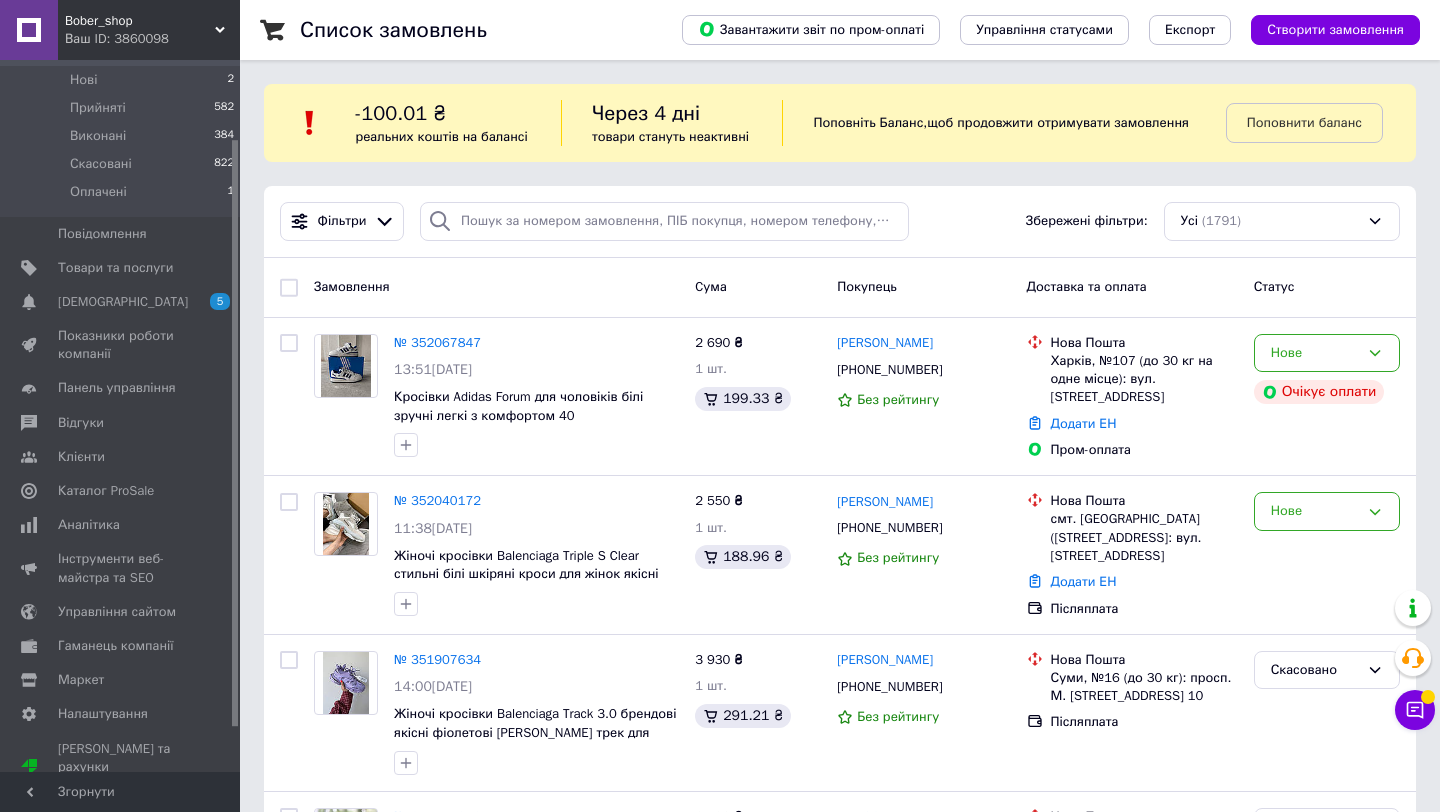 scroll, scrollTop: 149, scrollLeft: 0, axis: vertical 